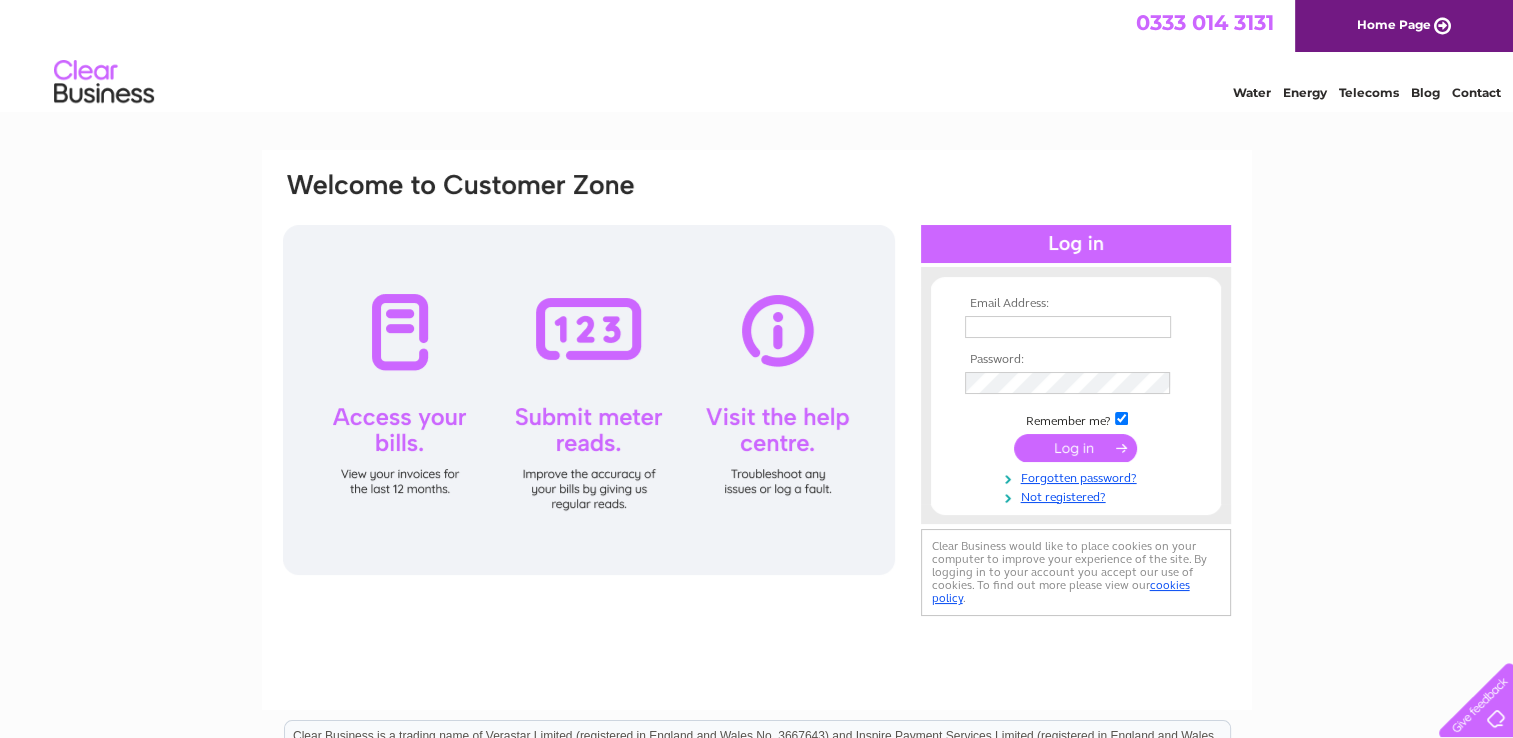 scroll, scrollTop: 0, scrollLeft: 0, axis: both 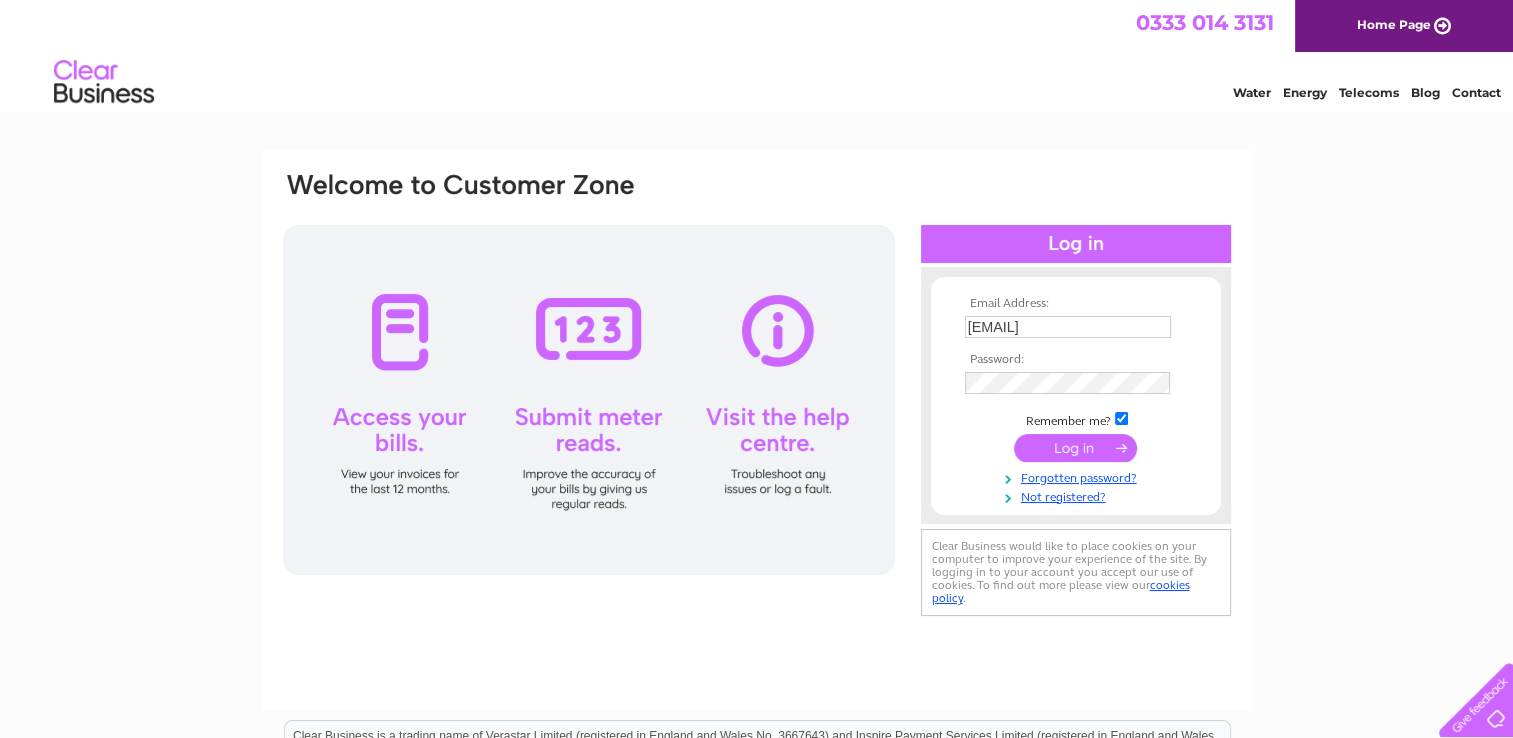 click at bounding box center [1075, 448] 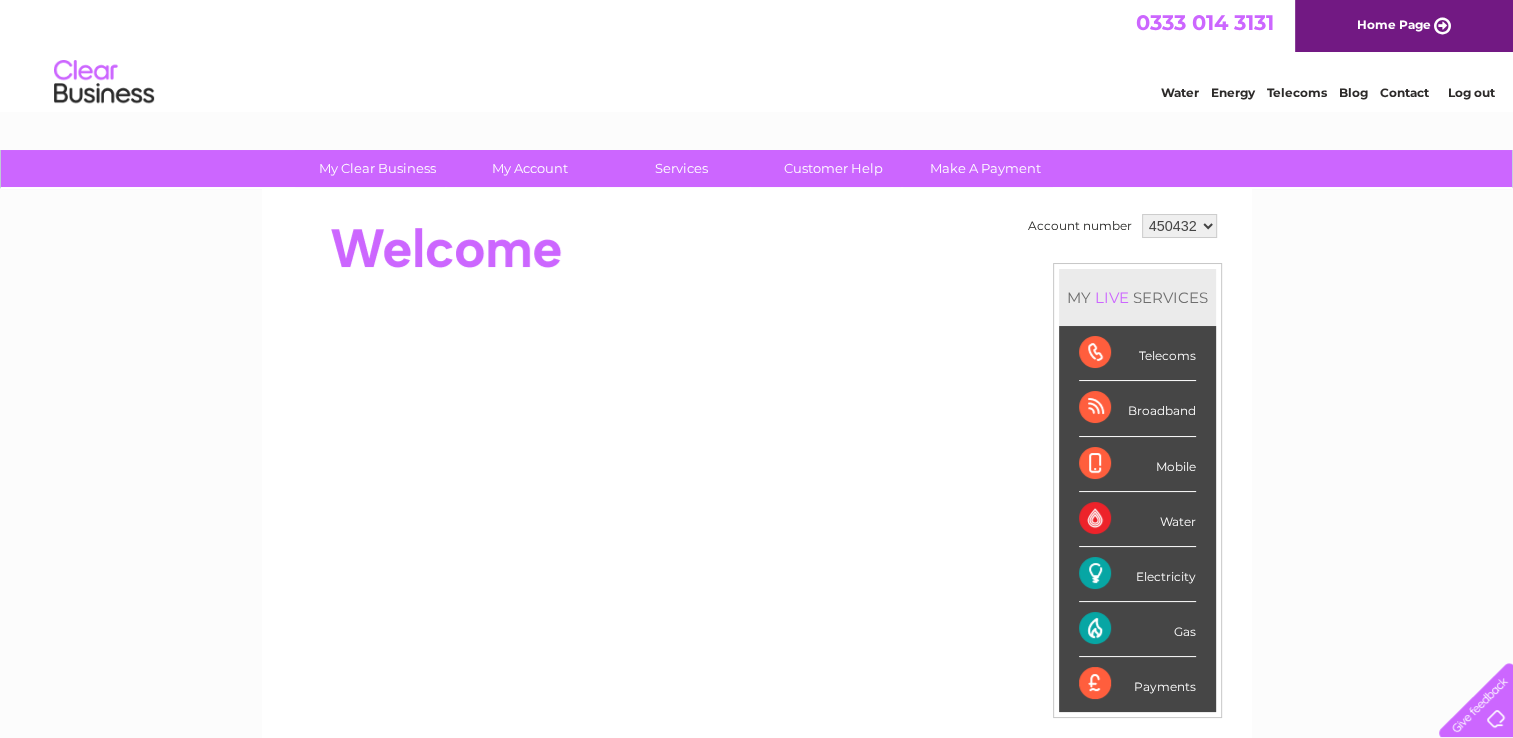 scroll, scrollTop: 0, scrollLeft: 0, axis: both 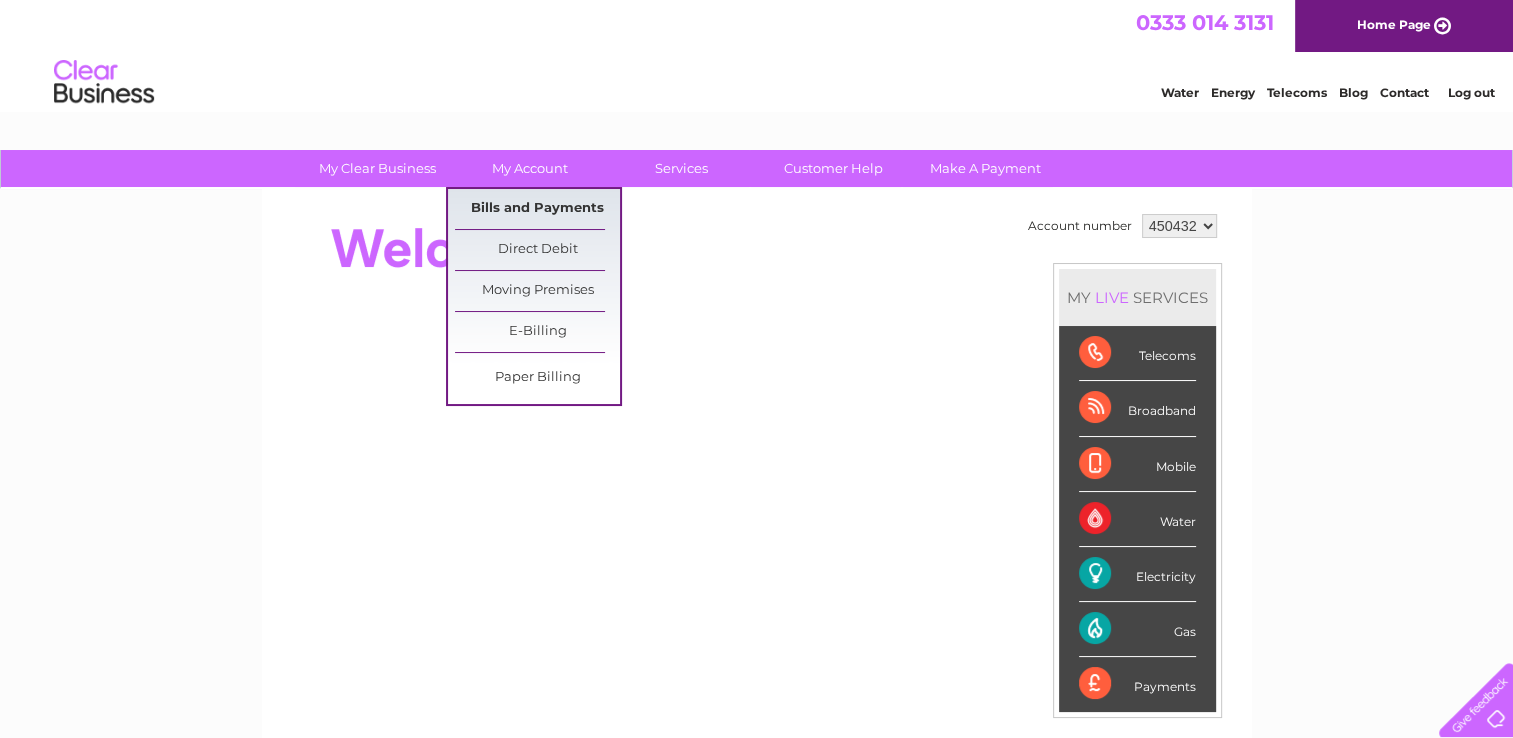 click on "Bills and Payments" at bounding box center [537, 209] 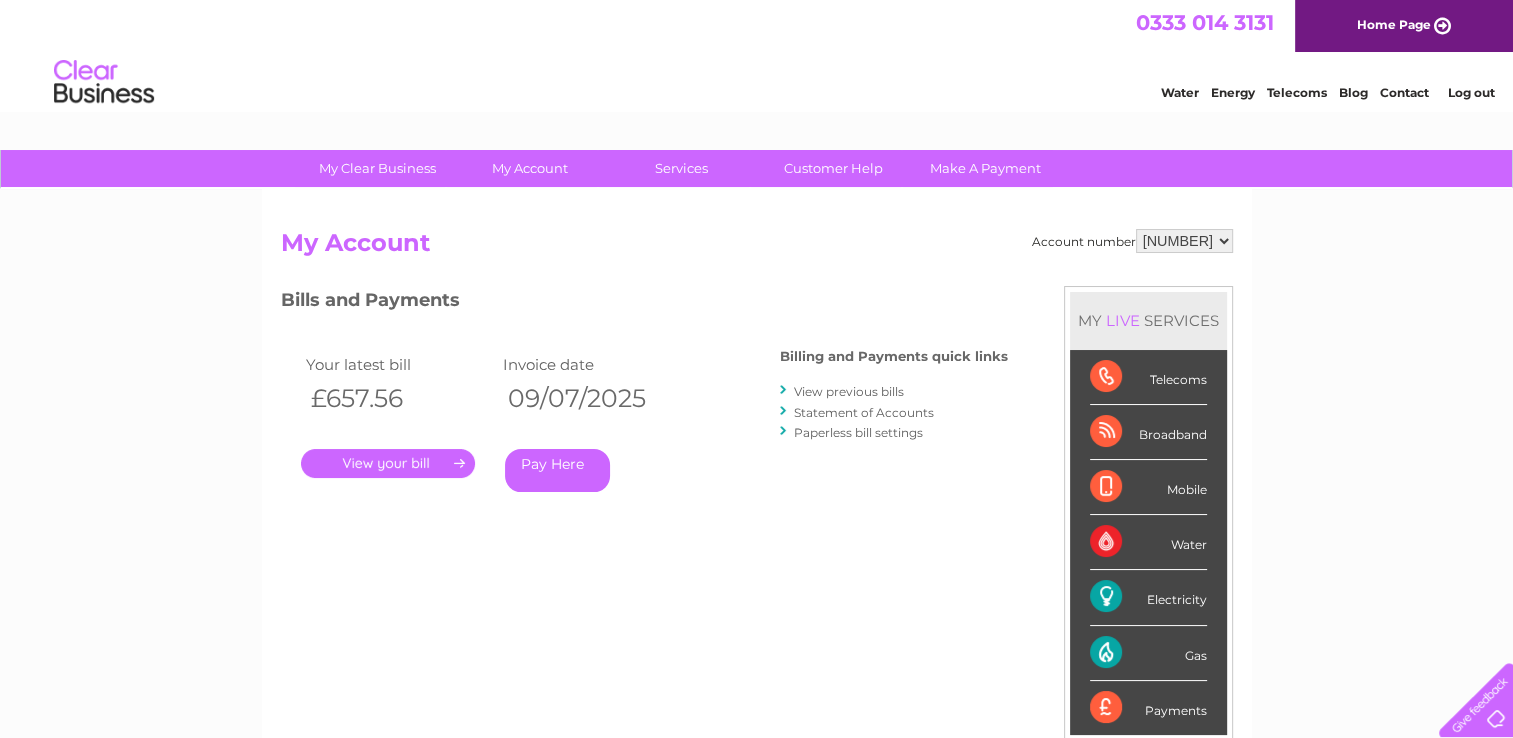scroll, scrollTop: 0, scrollLeft: 0, axis: both 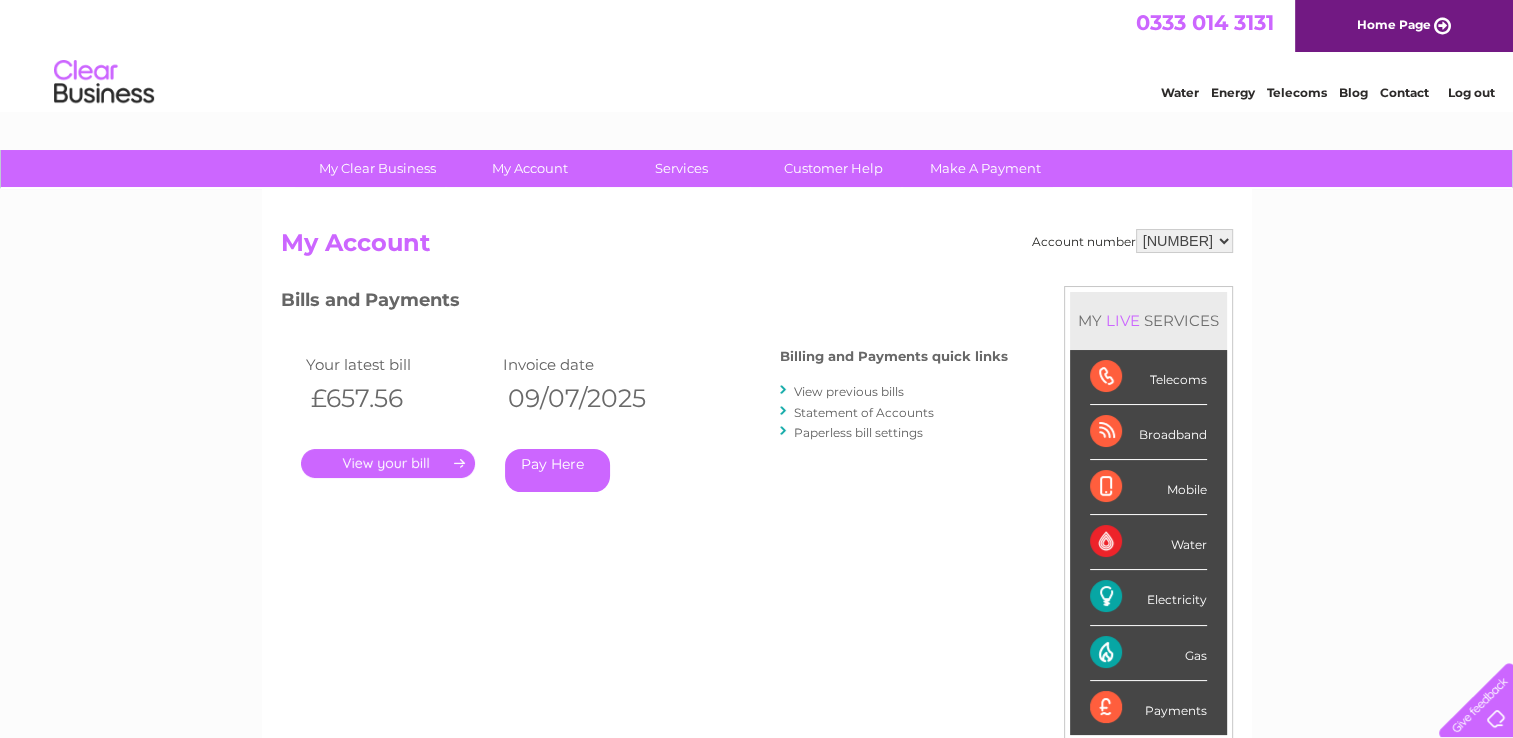 click on "View previous bills" at bounding box center [849, 391] 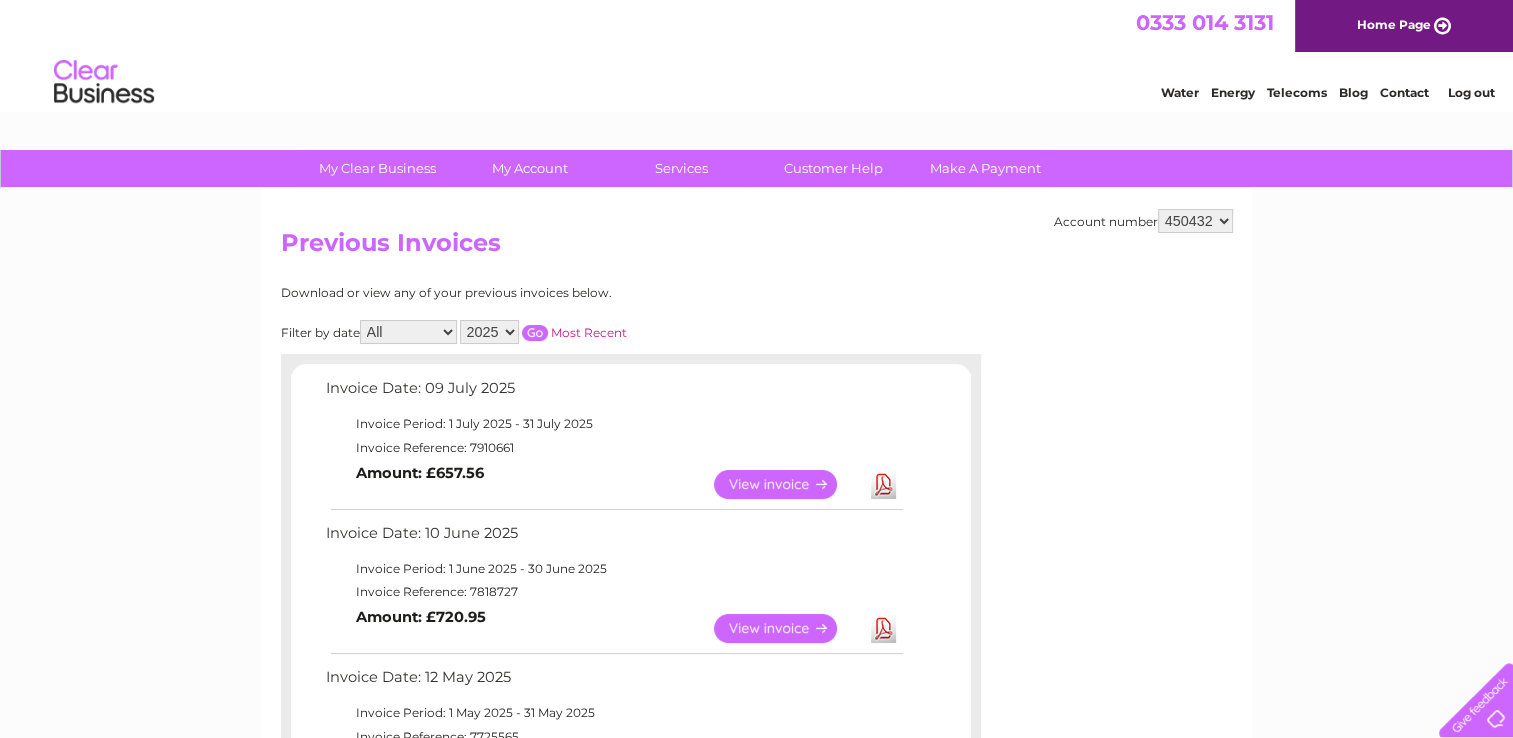 scroll, scrollTop: 0, scrollLeft: 0, axis: both 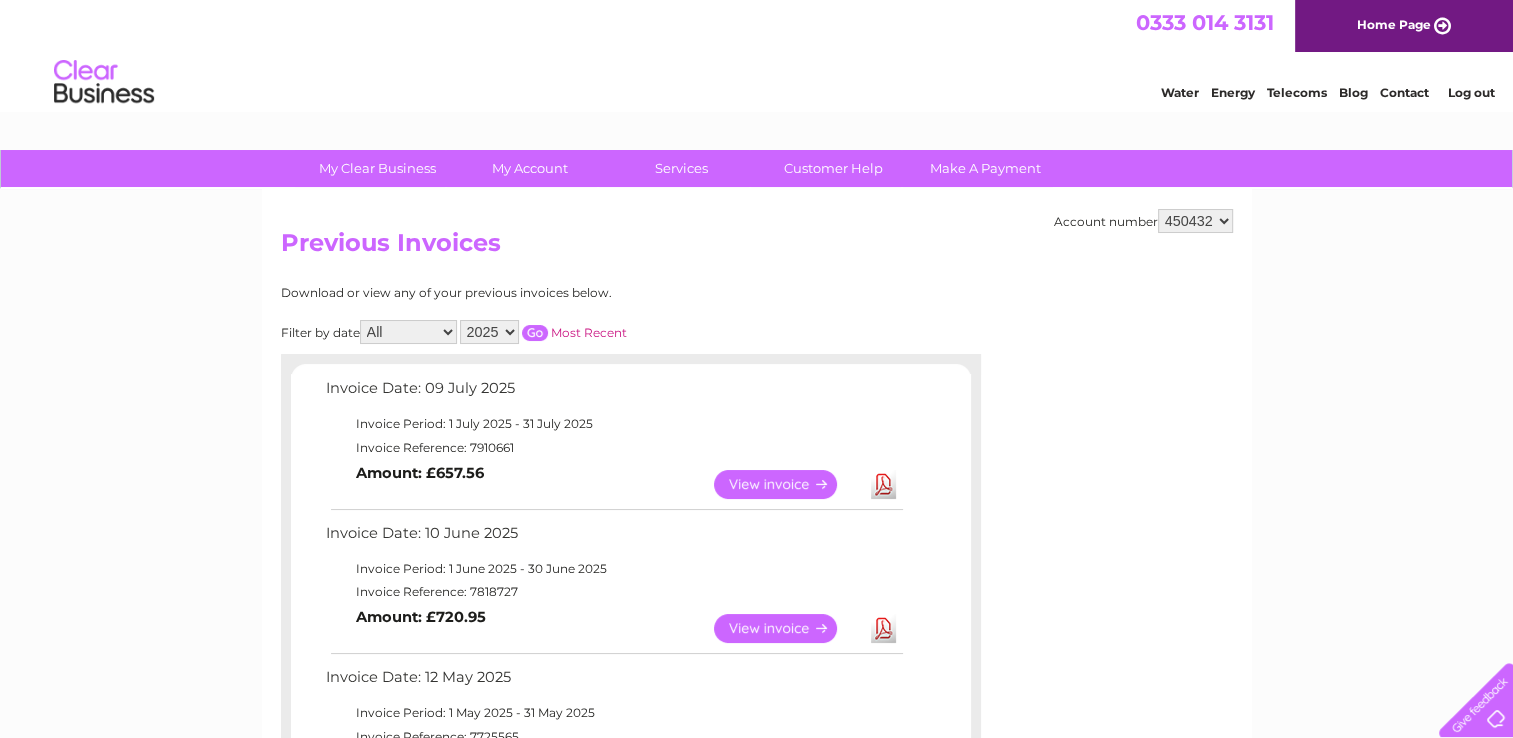 click on "View" at bounding box center (787, 628) 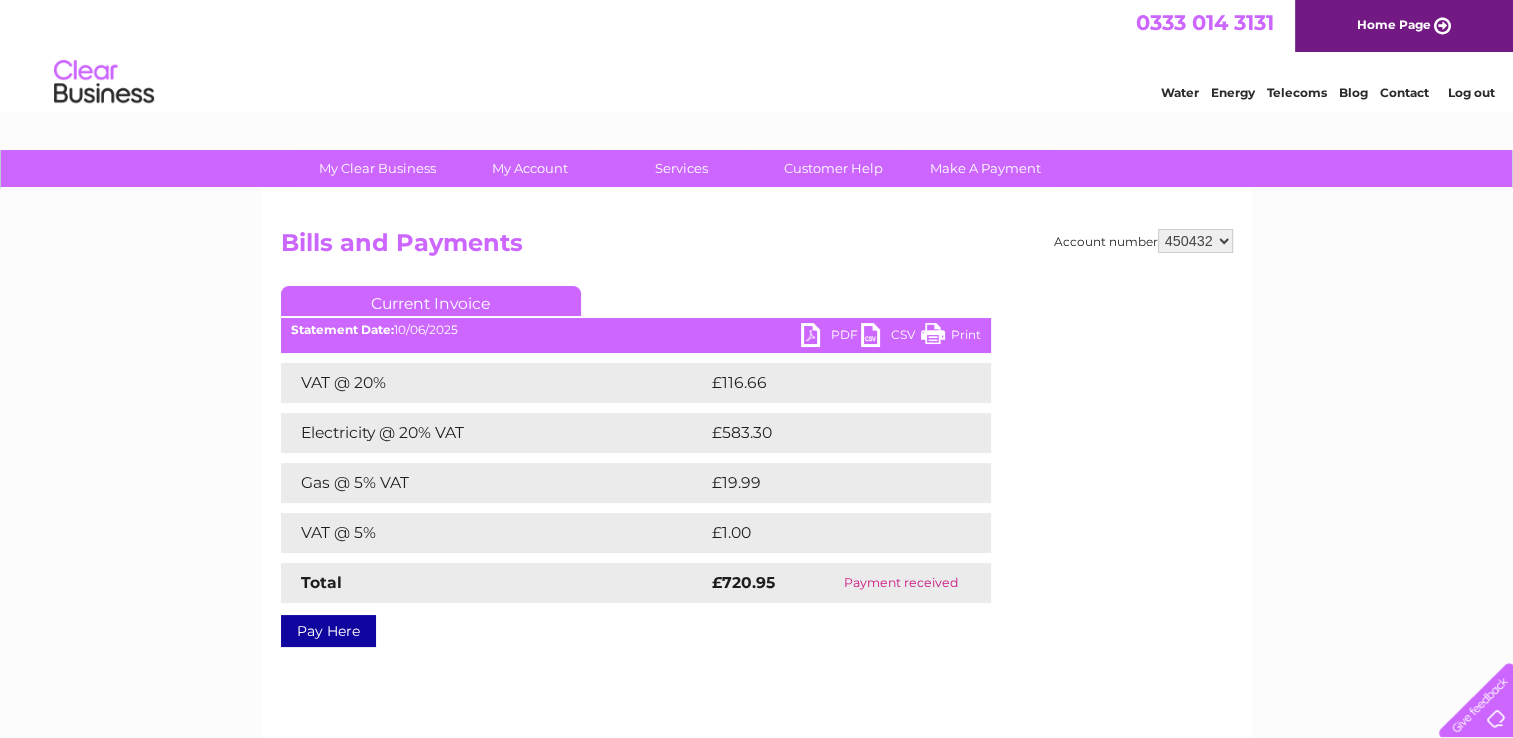 scroll, scrollTop: 0, scrollLeft: 0, axis: both 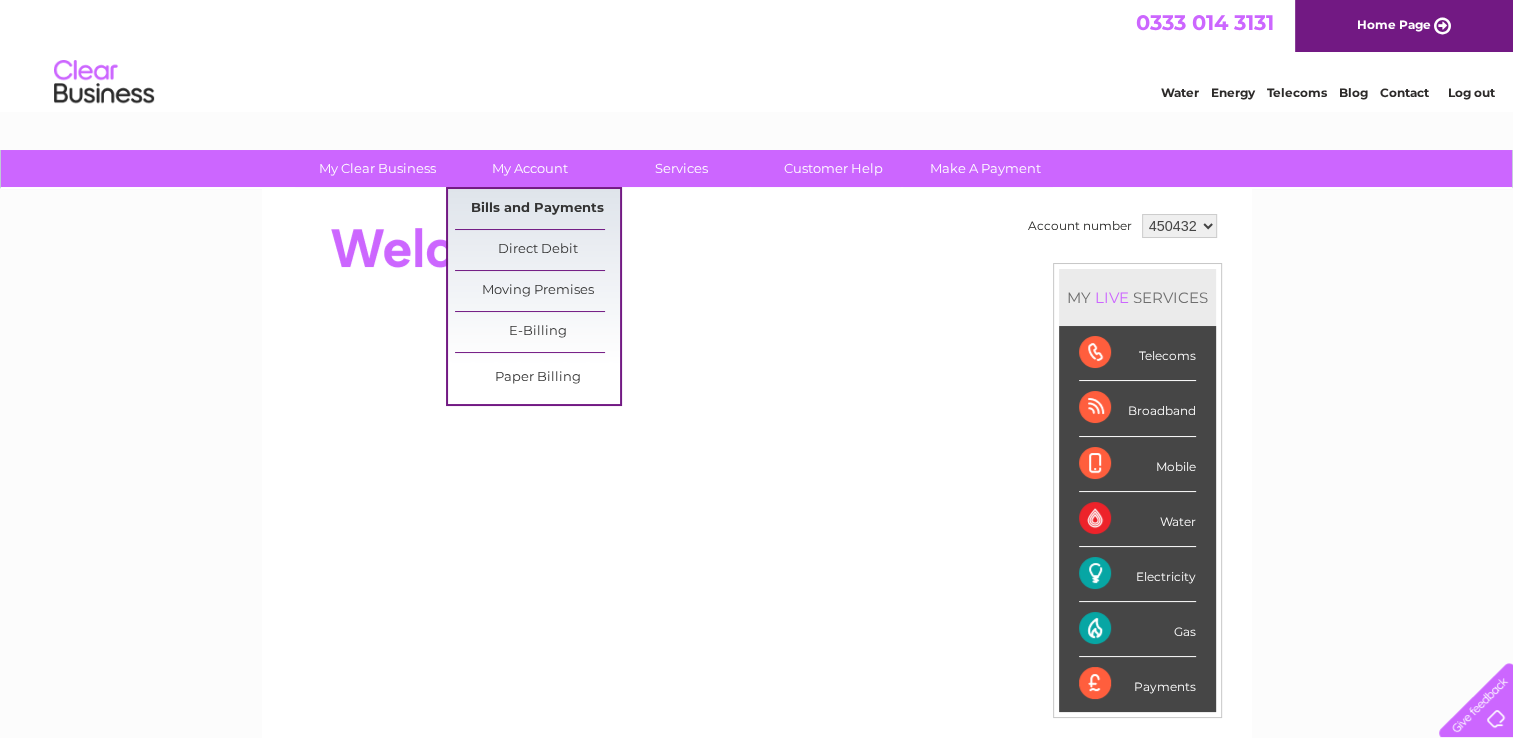 click on "Bills and Payments" at bounding box center (537, 209) 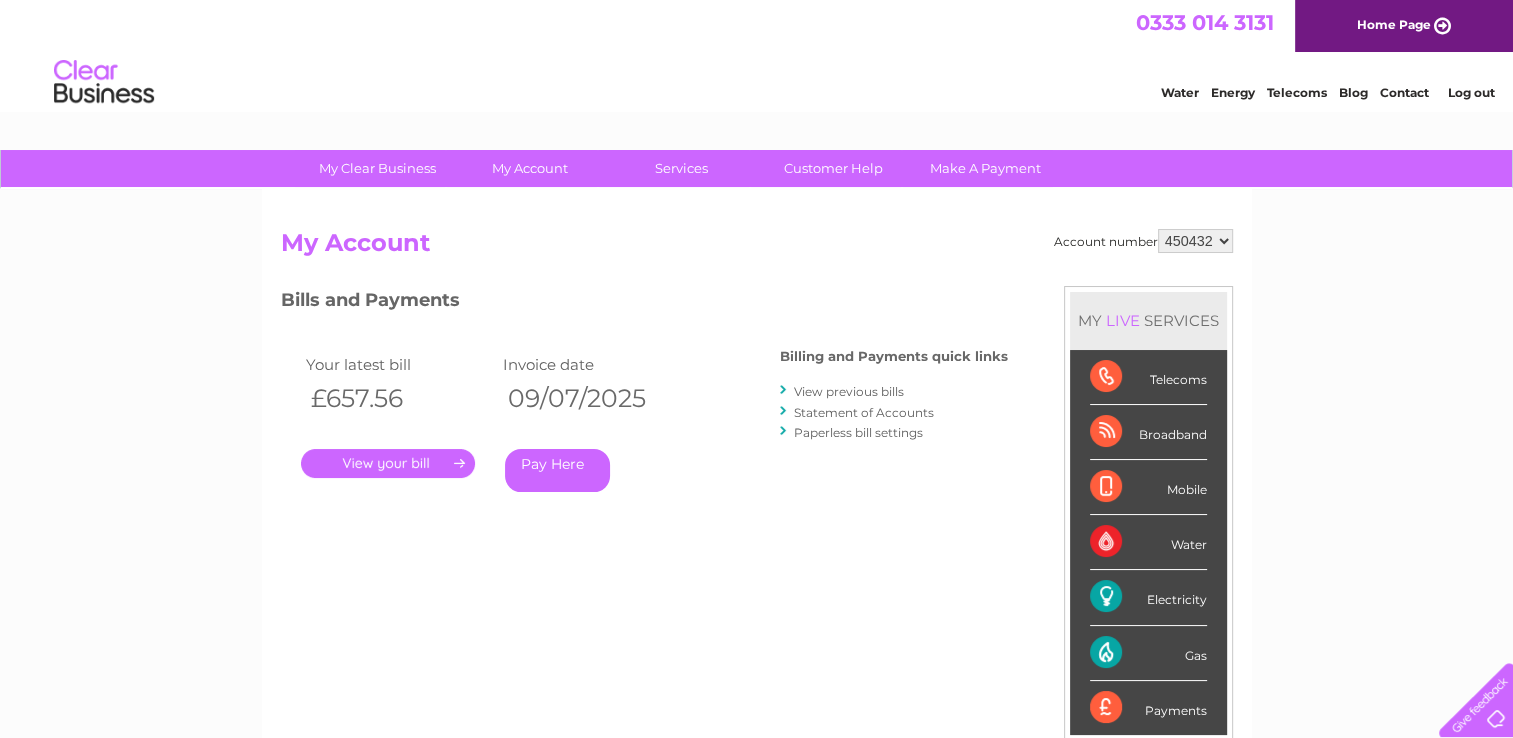 scroll, scrollTop: 0, scrollLeft: 0, axis: both 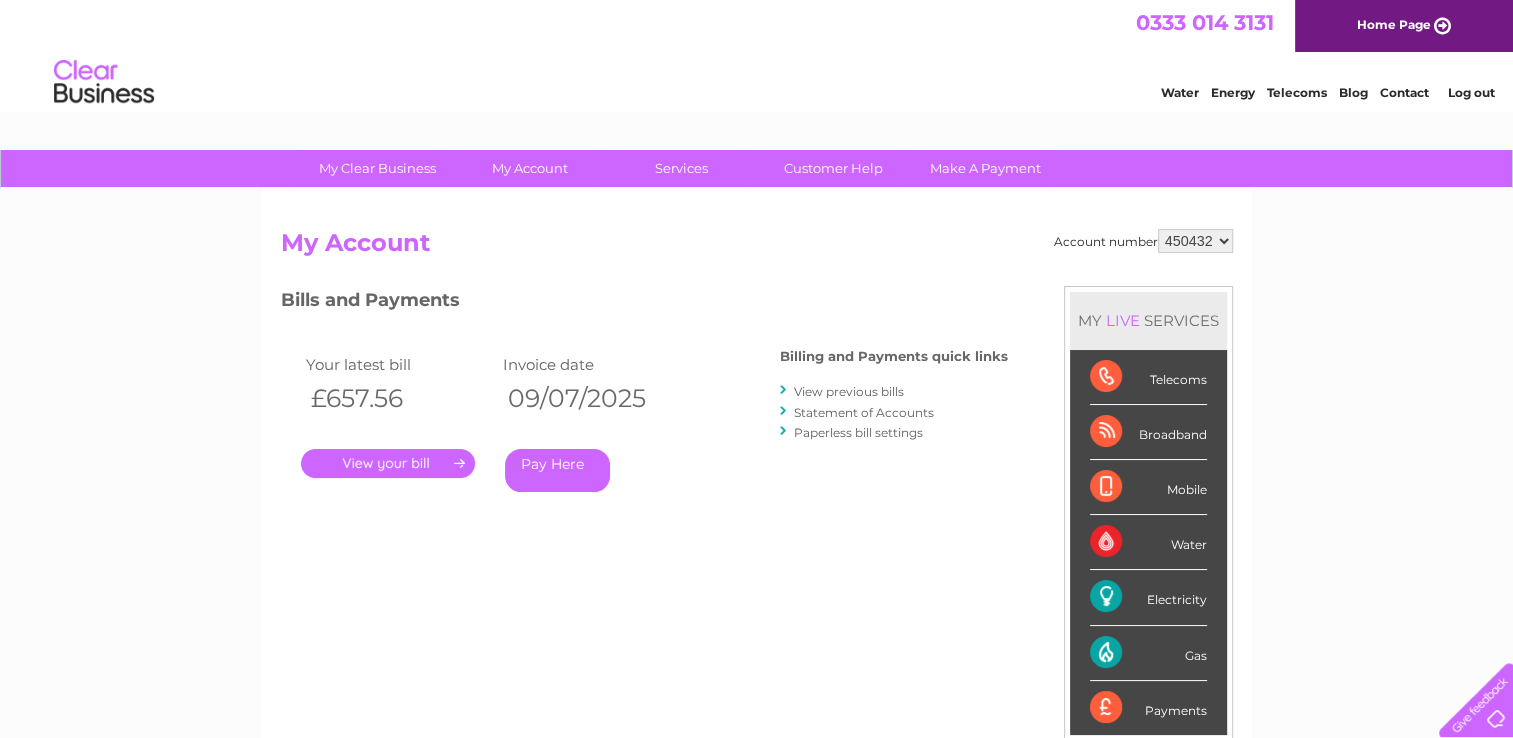 click on "View previous bills" at bounding box center (849, 391) 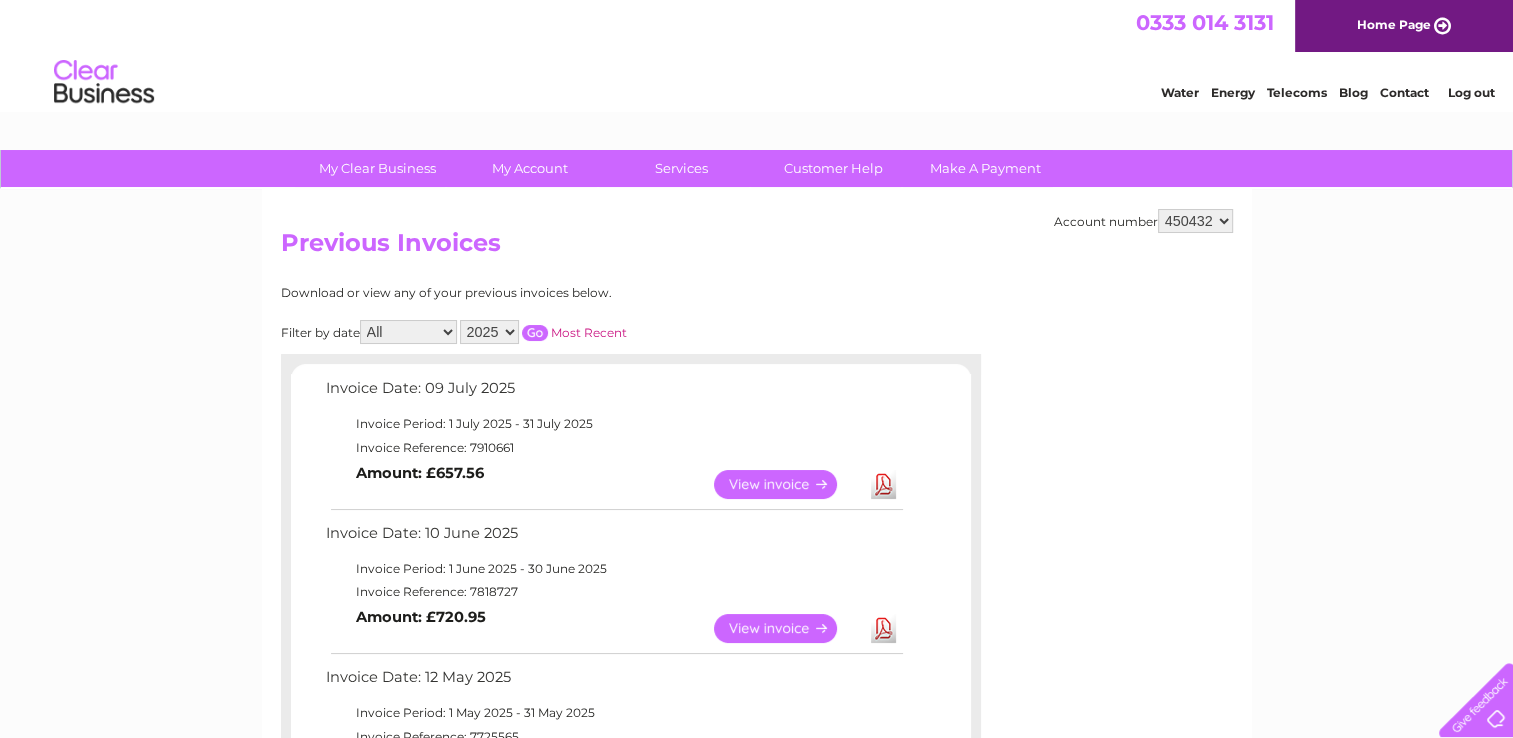 scroll, scrollTop: 0, scrollLeft: 0, axis: both 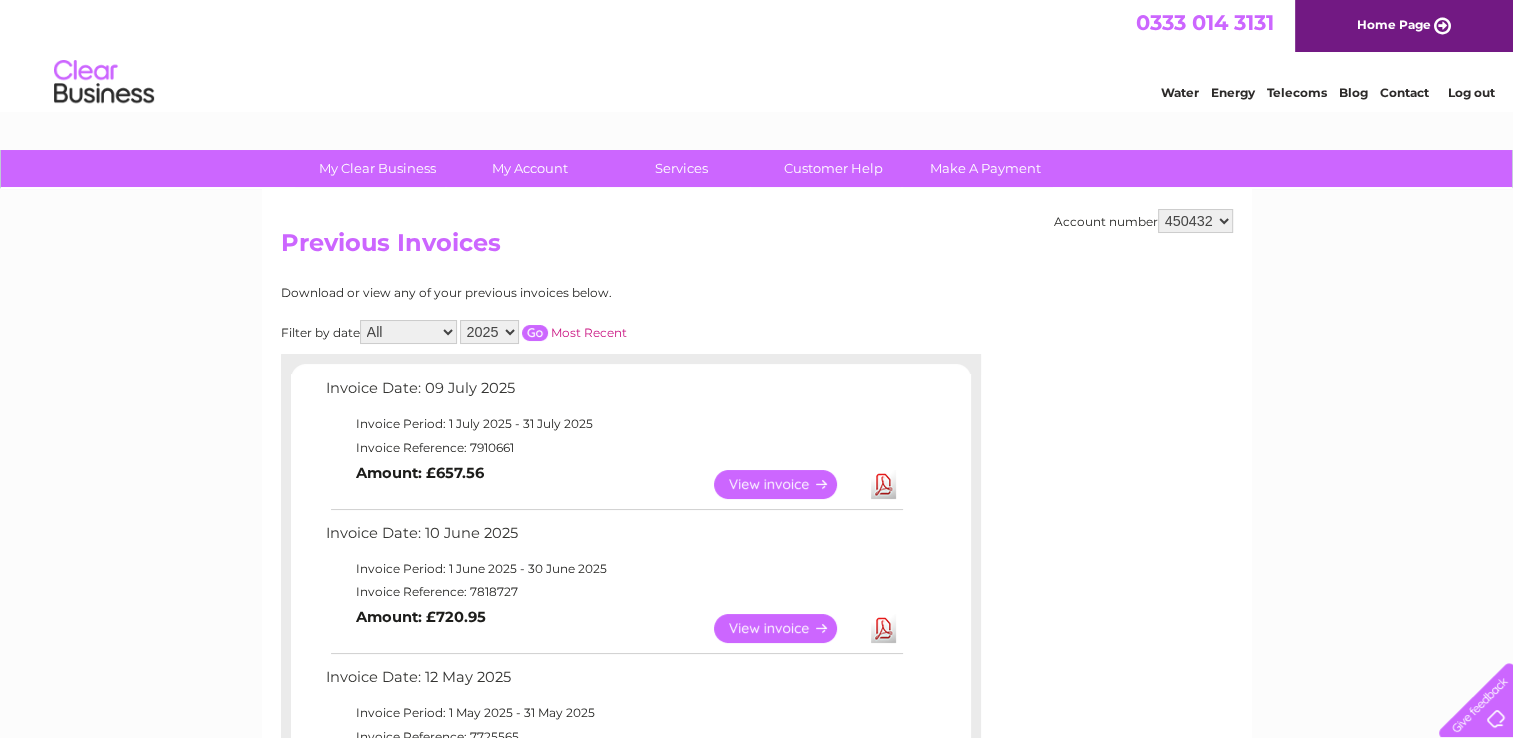 click on "View" at bounding box center [787, 484] 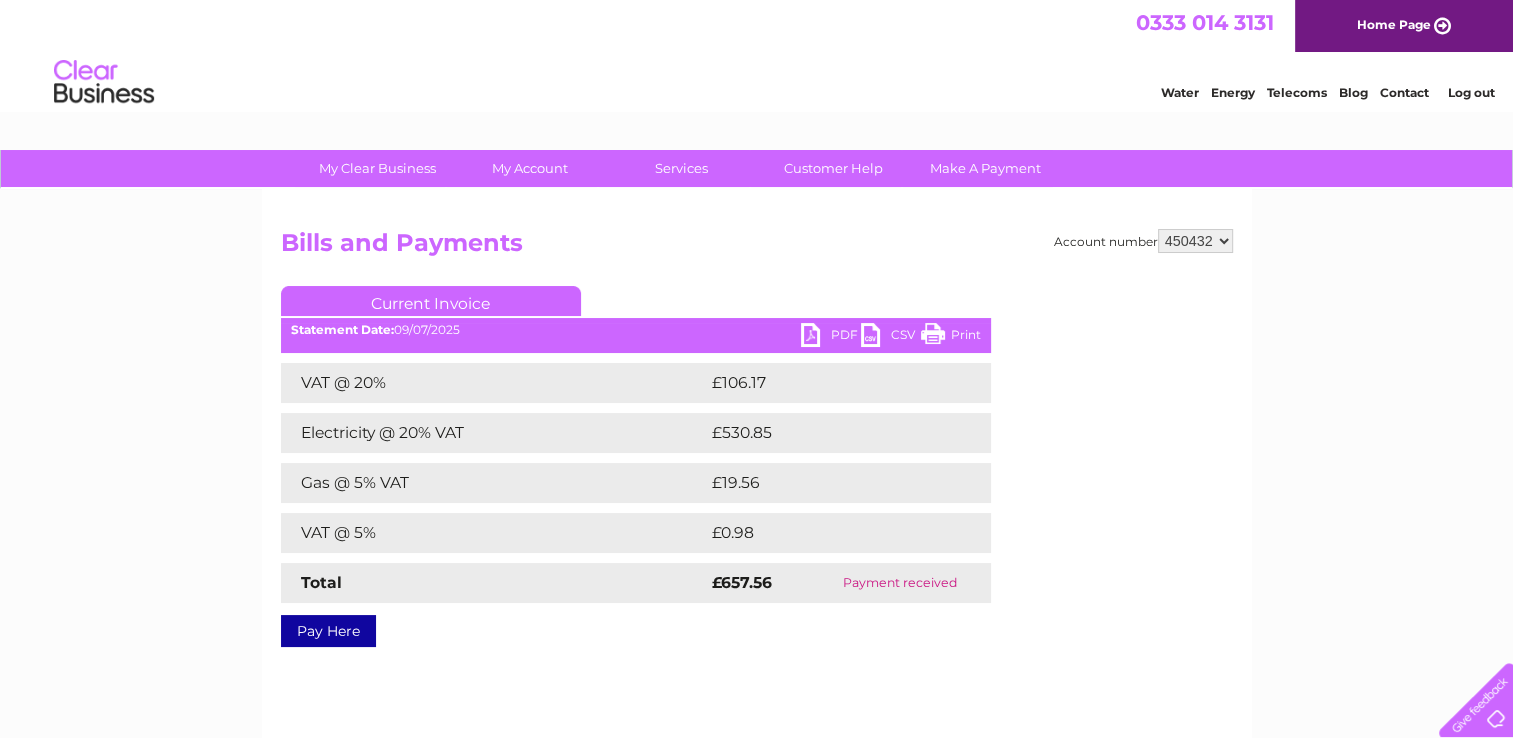 scroll, scrollTop: 0, scrollLeft: 0, axis: both 